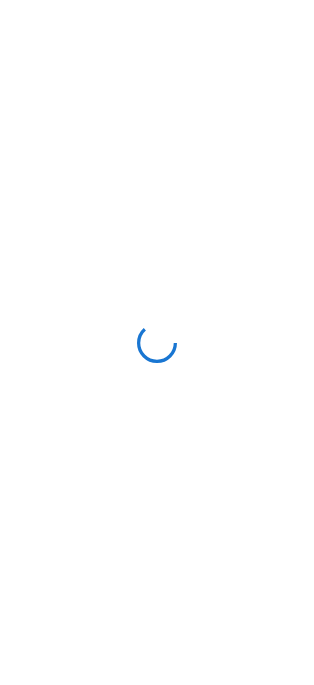 scroll, scrollTop: 0, scrollLeft: 0, axis: both 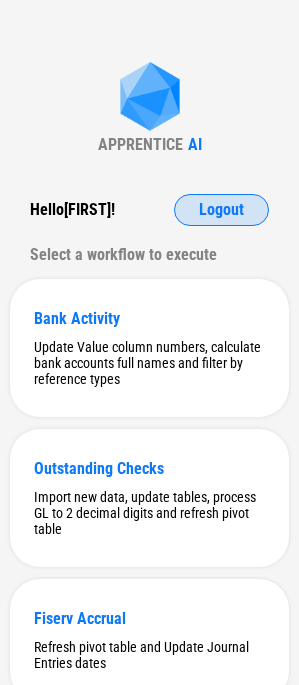 click on "Logout" at bounding box center [221, 210] 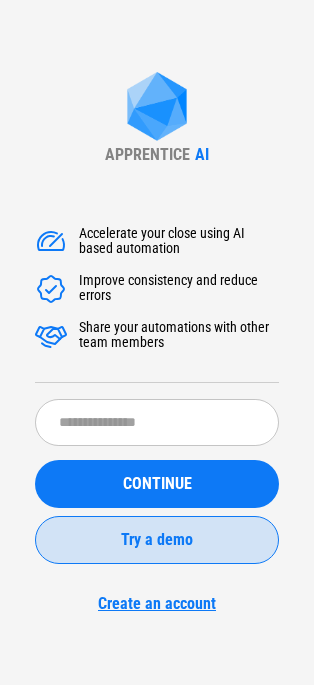click on "Try a demo" at bounding box center [157, 540] 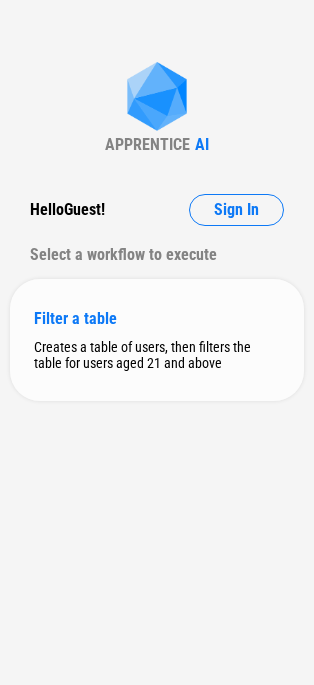click on "Filter a table Creates a table of users, then filters the table for users aged 21 and above" at bounding box center (157, 340) 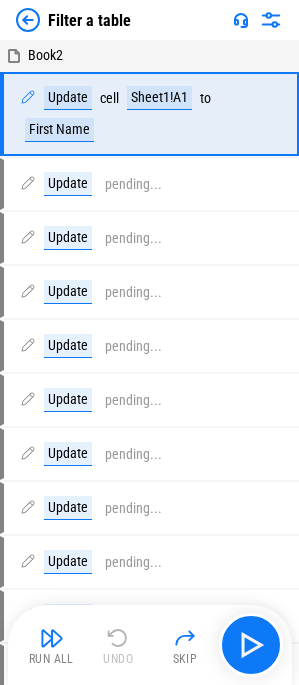 click at bounding box center [28, 20] 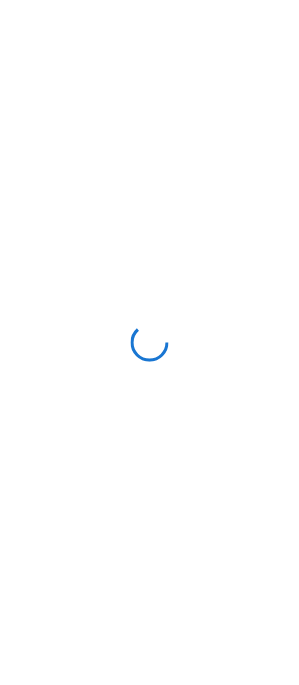scroll, scrollTop: 0, scrollLeft: 0, axis: both 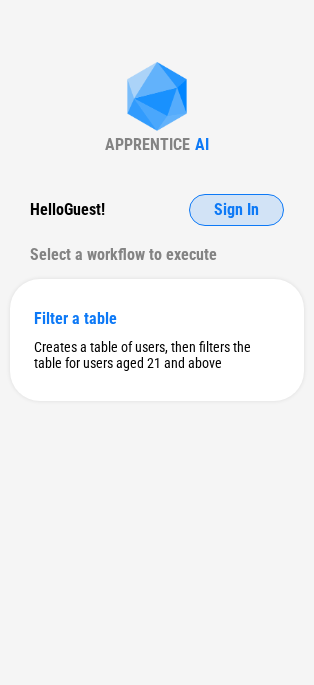click on "Sign In" at bounding box center [236, 210] 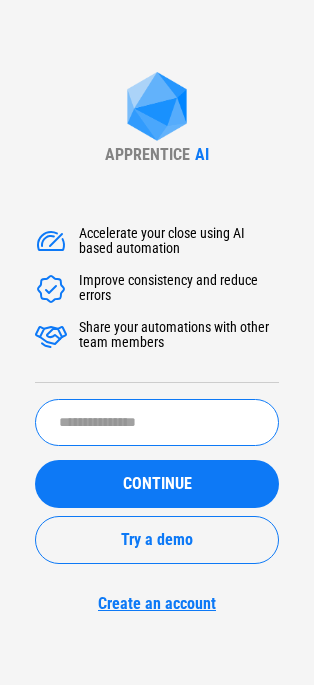 drag, startPoint x: 188, startPoint y: 425, endPoint x: 217, endPoint y: 411, distance: 32.202484 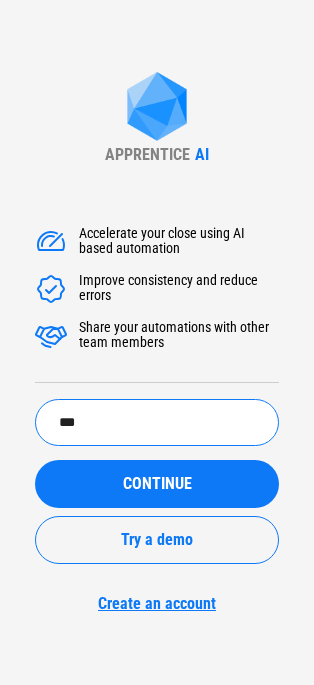 type on "******" 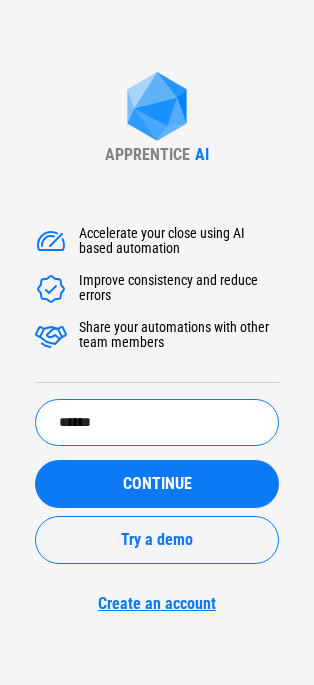 type 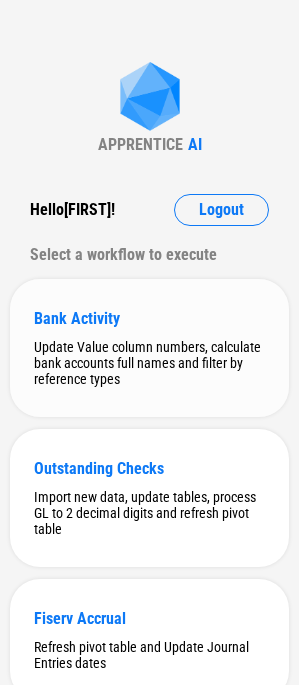 click on "Bank Activity" at bounding box center (149, 318) 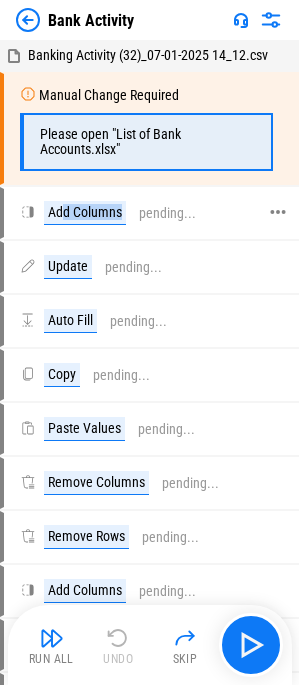 drag, startPoint x: 66, startPoint y: 212, endPoint x: 122, endPoint y: 212, distance: 56 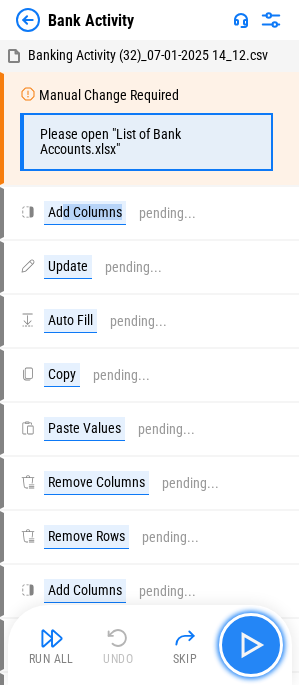 click at bounding box center (251, 645) 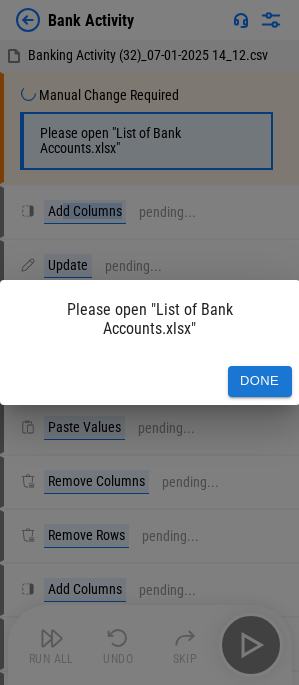 click on "Done" at bounding box center [260, 381] 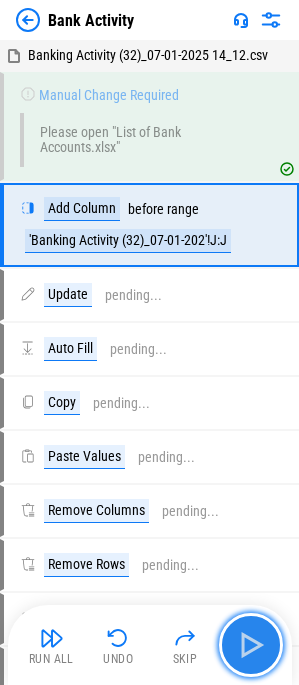 click at bounding box center (251, 645) 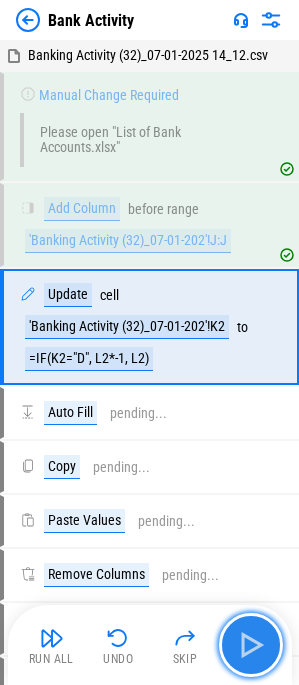 click at bounding box center (251, 645) 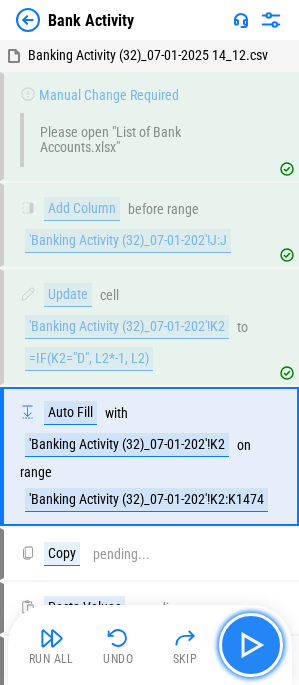 click at bounding box center [251, 645] 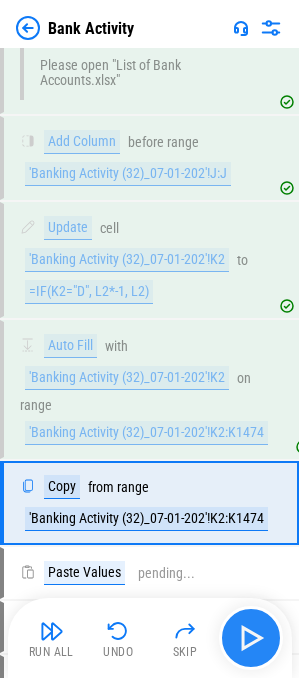 scroll, scrollTop: 235, scrollLeft: 0, axis: vertical 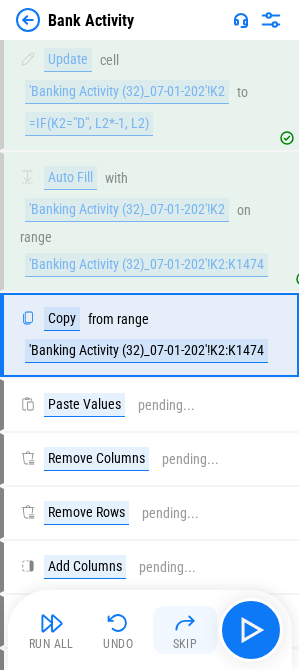 click on "Skip" at bounding box center (185, 644) 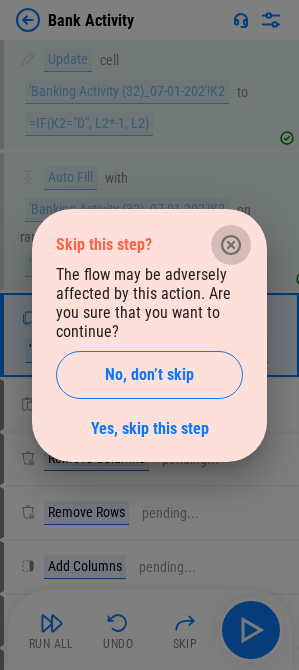 click 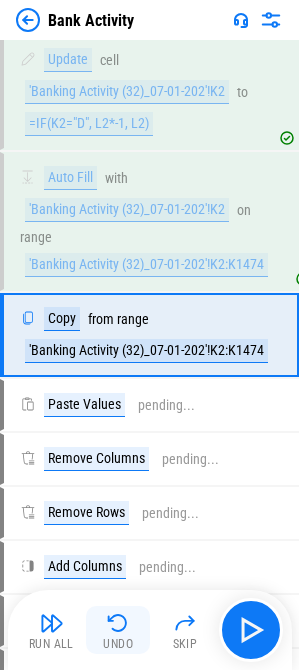 click at bounding box center (118, 623) 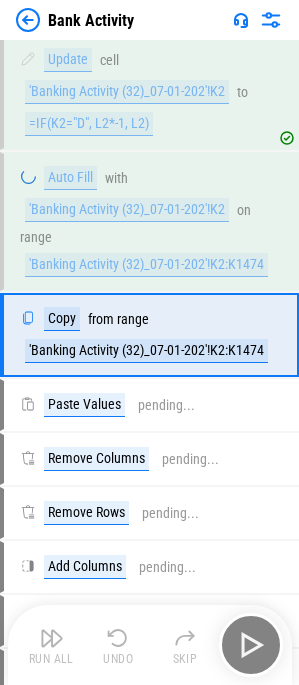 click on "Run All Undo Skip" at bounding box center [152, 645] 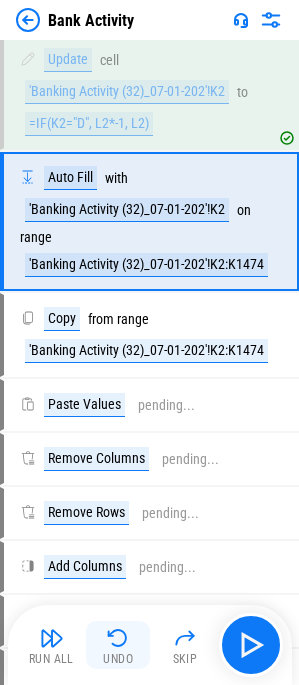 click at bounding box center [118, 638] 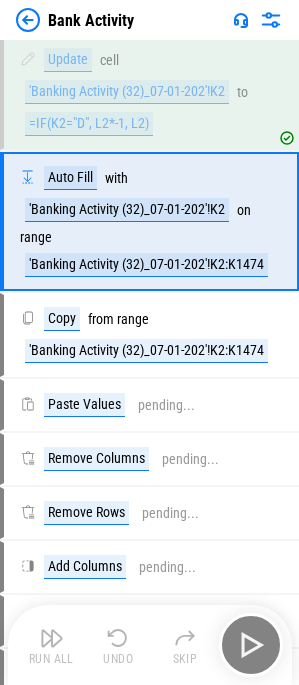 click on "Run All Undo Skip" at bounding box center (152, 645) 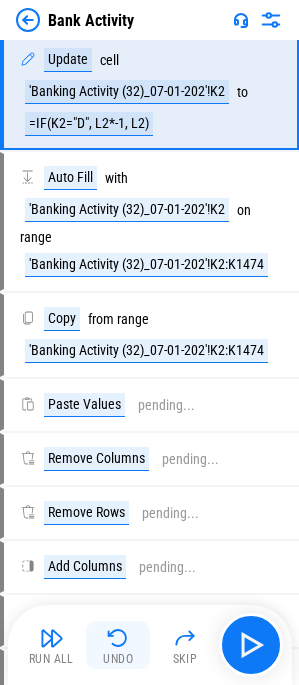 click at bounding box center [118, 638] 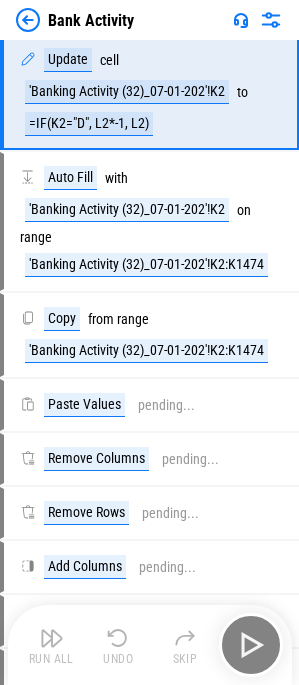 click on "Run All Undo Skip" at bounding box center (152, 645) 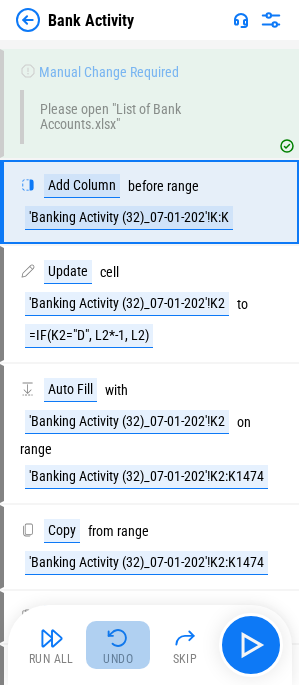 click at bounding box center [118, 638] 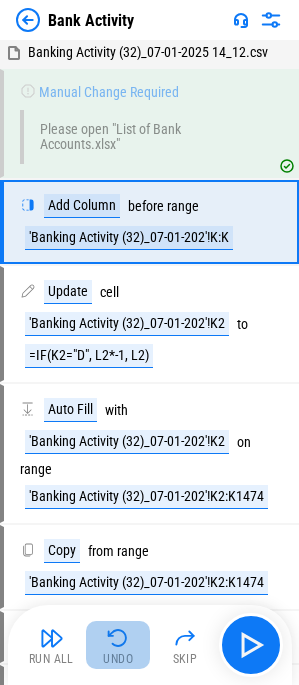 click on "Run All Undo Skip" at bounding box center (152, 645) 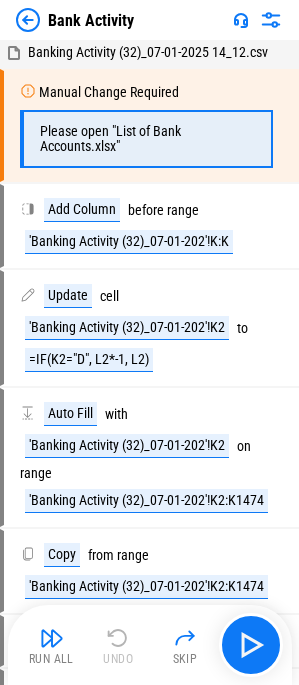 click on "Run All Undo Skip" at bounding box center [152, 645] 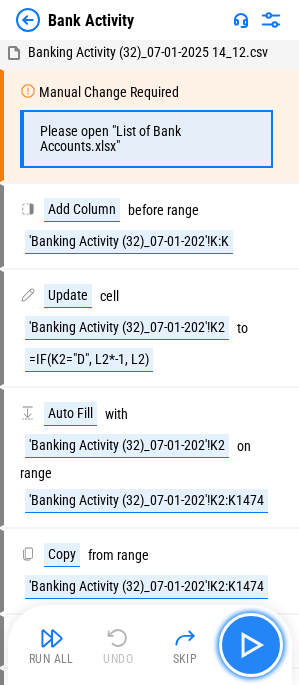 click at bounding box center [251, 645] 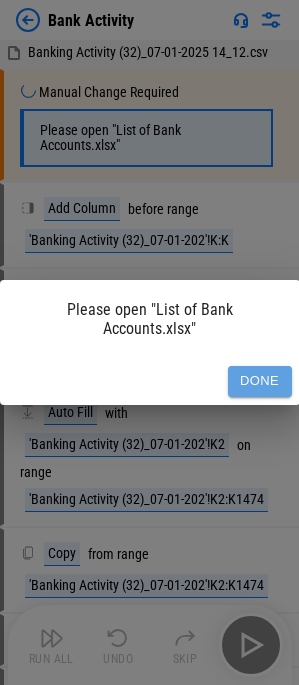 click on "Done" at bounding box center (260, 381) 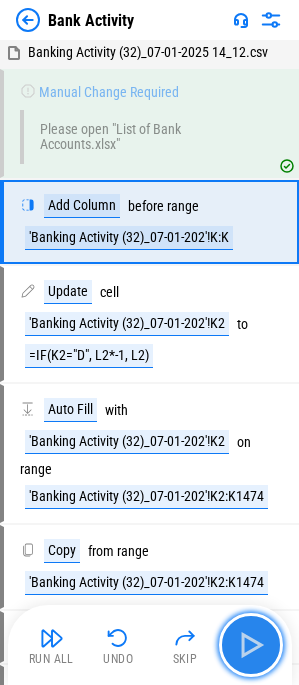 click at bounding box center (251, 645) 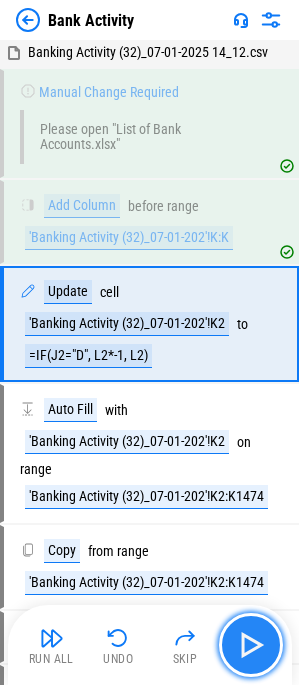 click at bounding box center [251, 645] 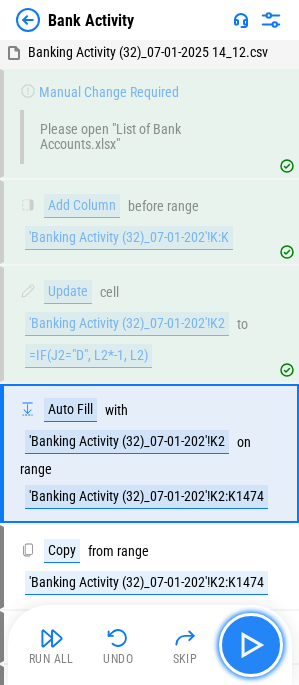 click at bounding box center (251, 645) 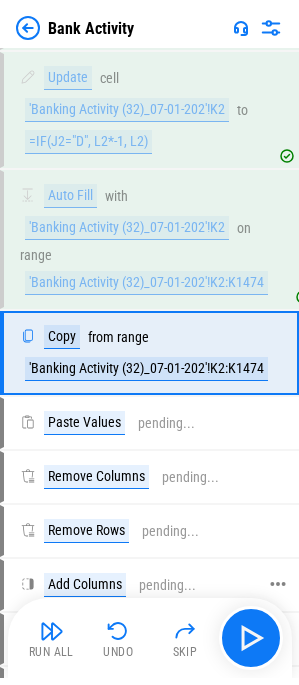 scroll, scrollTop: 235, scrollLeft: 0, axis: vertical 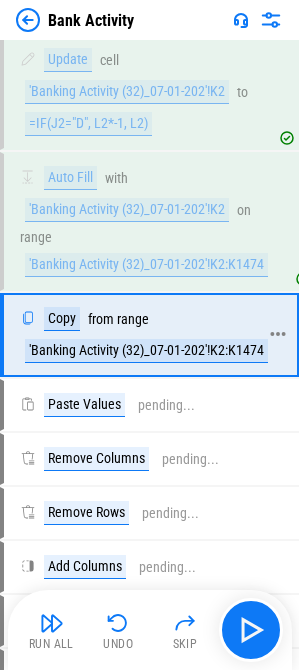click on "Copy" at bounding box center (62, 319) 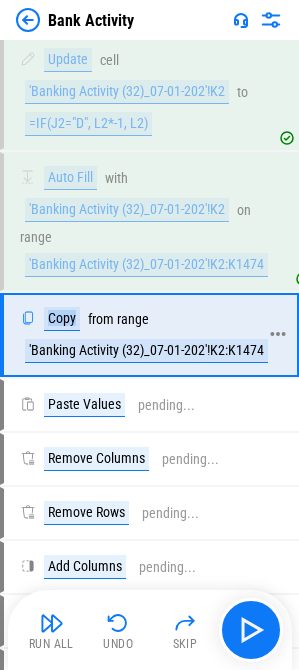 click on "Copy" at bounding box center (62, 319) 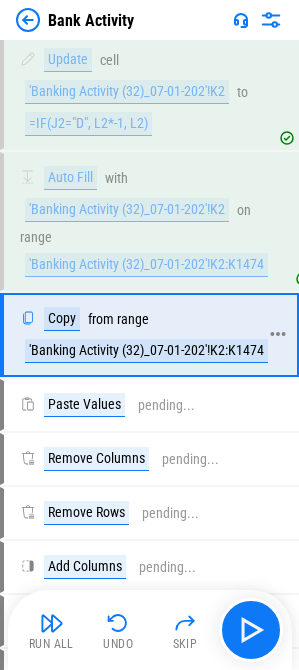 click 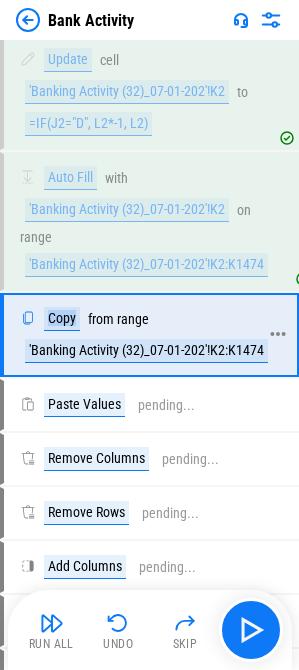 click 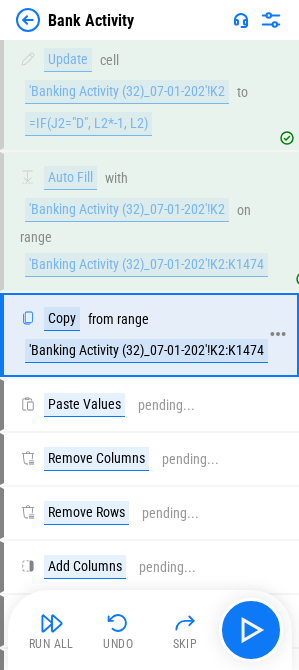 click at bounding box center (28, 319) 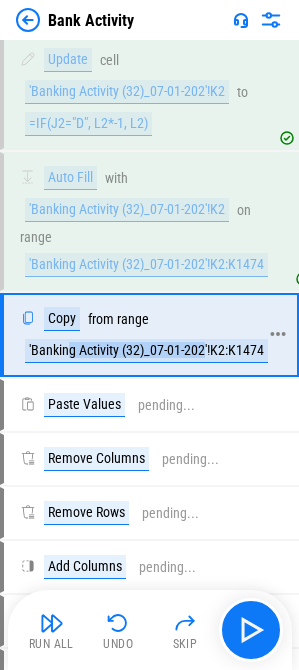 drag, startPoint x: 66, startPoint y: 347, endPoint x: 204, endPoint y: 314, distance: 141.89081 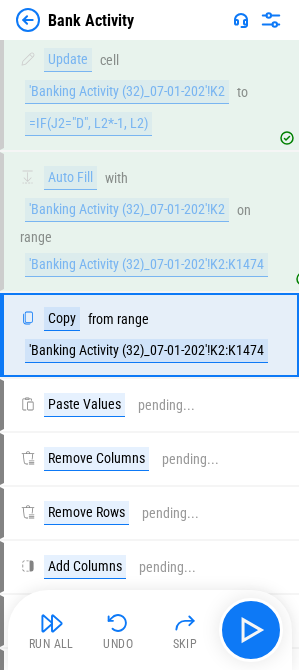 click on "Undo" at bounding box center [118, 630] 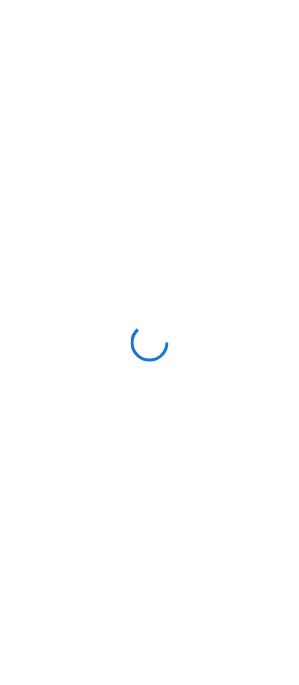 scroll, scrollTop: 0, scrollLeft: 0, axis: both 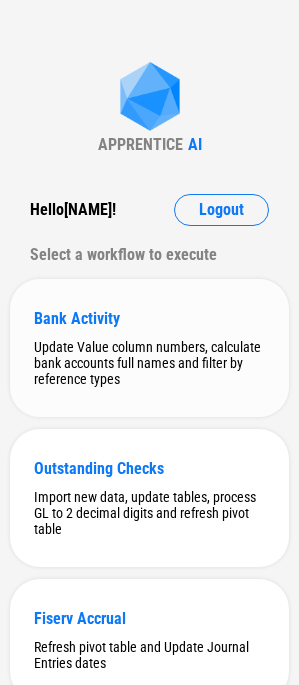 click on "Bank Activity" at bounding box center (149, 318) 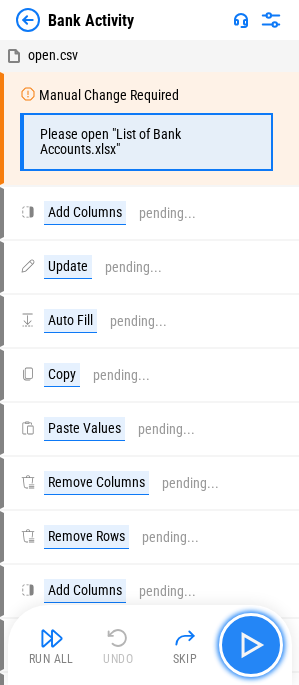 click at bounding box center (251, 645) 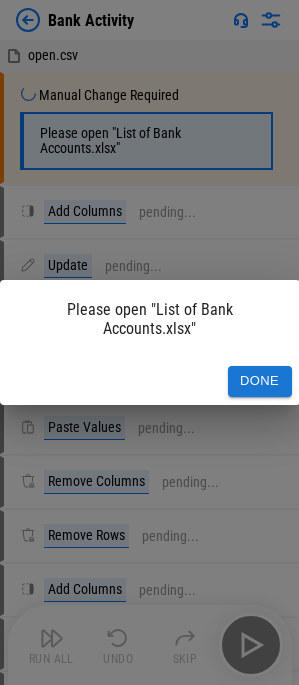 click on "Done" at bounding box center (260, 381) 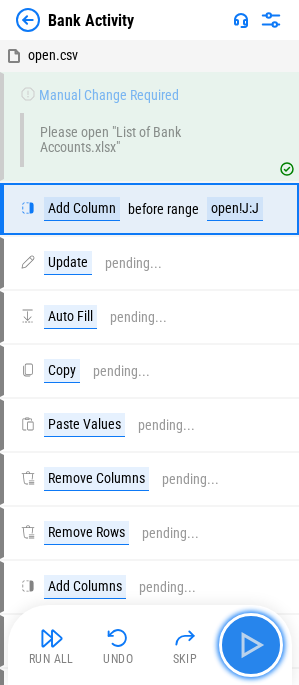 click at bounding box center [251, 645] 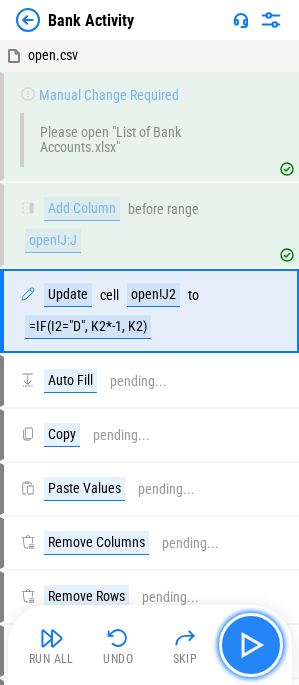 click at bounding box center [251, 645] 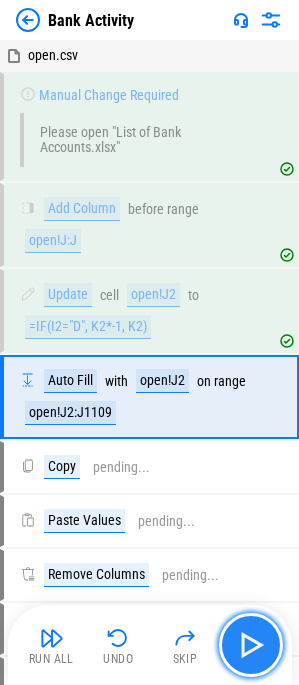 click at bounding box center [251, 645] 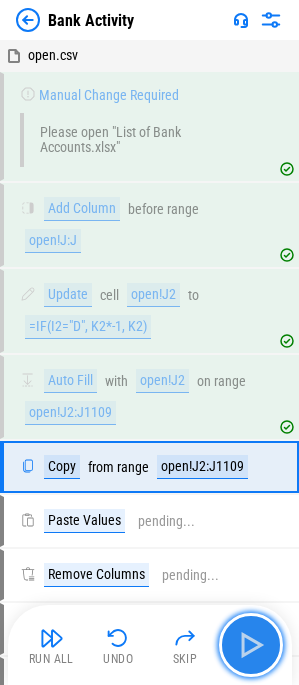 click at bounding box center [251, 645] 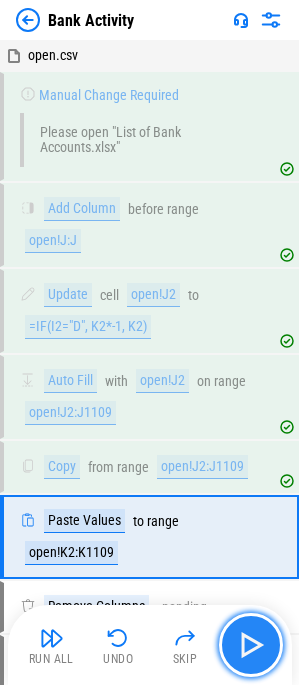 click at bounding box center [251, 645] 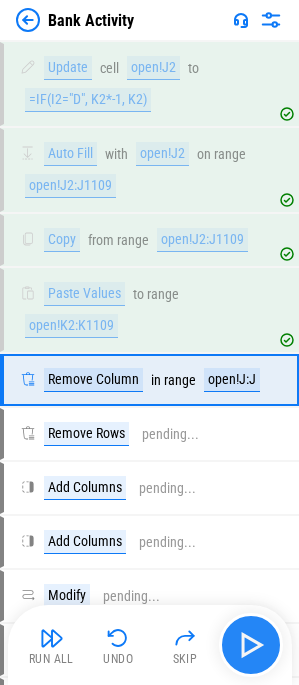 scroll, scrollTop: 265, scrollLeft: 0, axis: vertical 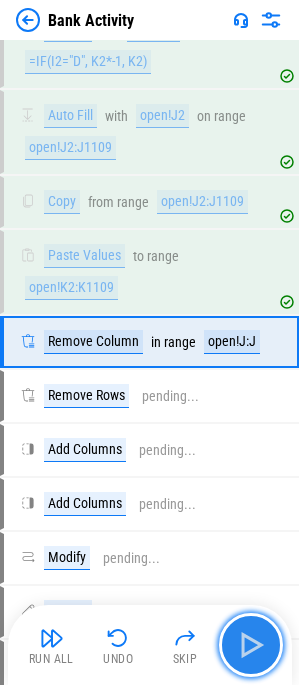 click at bounding box center (251, 645) 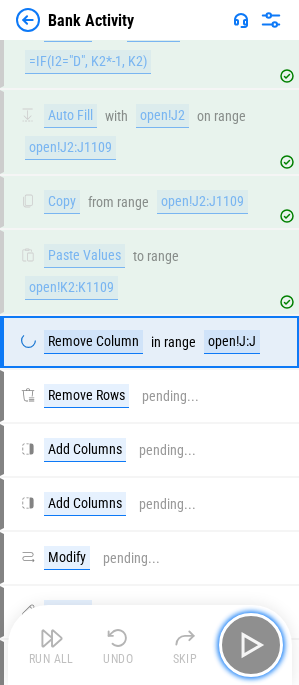 click at bounding box center (251, 645) 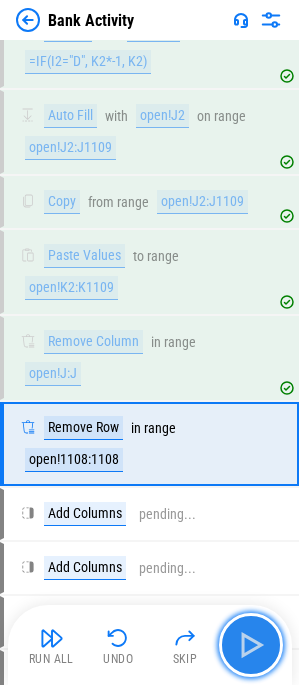 click at bounding box center (251, 645) 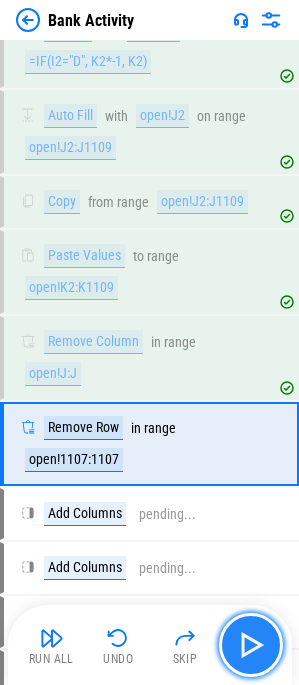 click at bounding box center [251, 645] 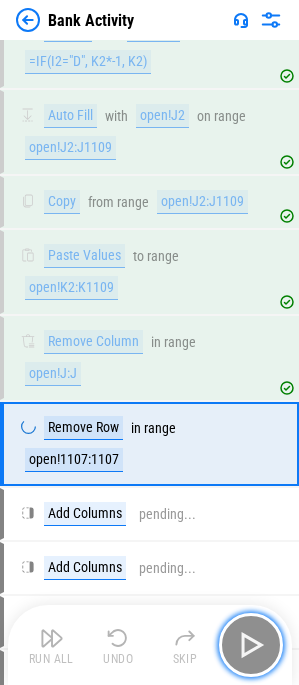 click at bounding box center (251, 645) 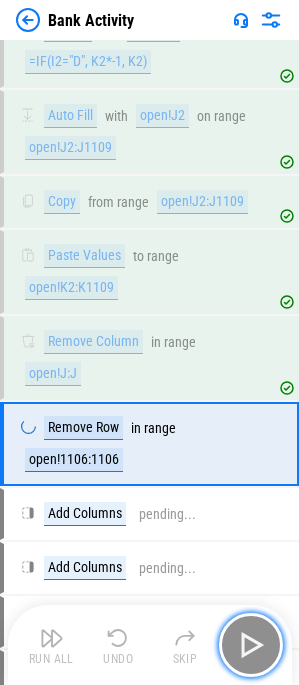 click at bounding box center [251, 645] 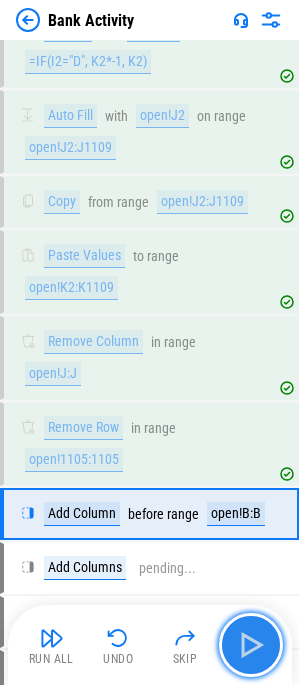 click at bounding box center (251, 645) 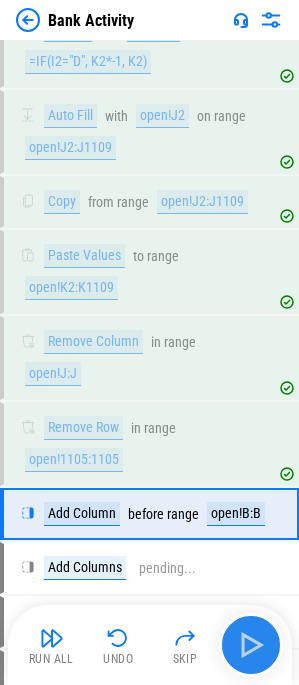 click on "Run All Undo Skip" at bounding box center (152, 645) 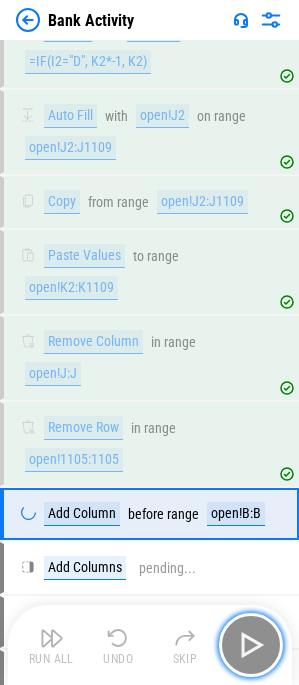 click at bounding box center (251, 645) 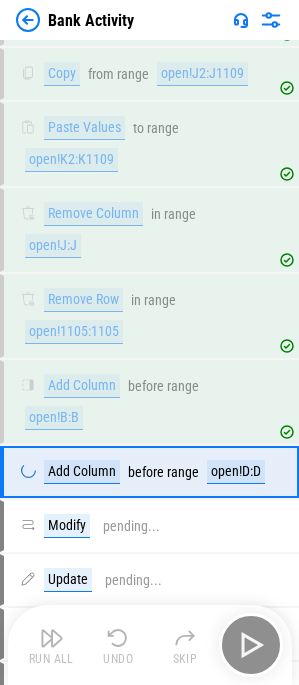 click on "Run All Undo Skip" at bounding box center (152, 645) 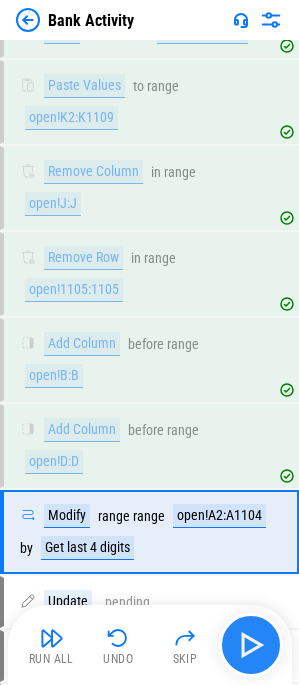 click on "Run All Undo Skip" at bounding box center (152, 645) 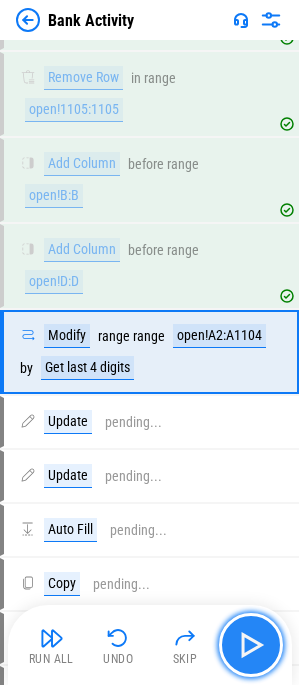 click at bounding box center [251, 645] 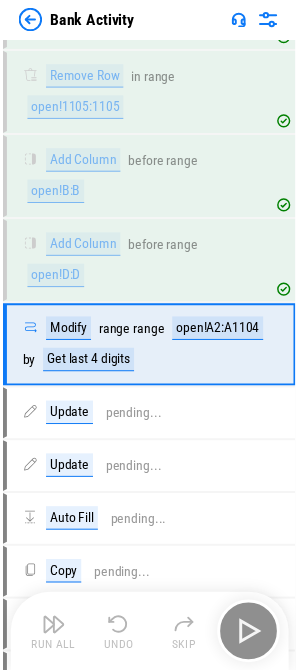 scroll, scrollTop: 624, scrollLeft: 0, axis: vertical 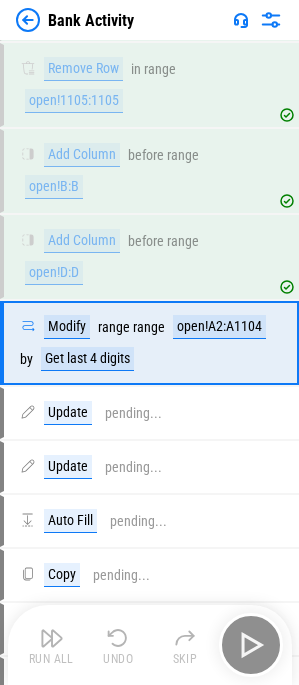 click on "Run All Undo Skip" at bounding box center [152, 645] 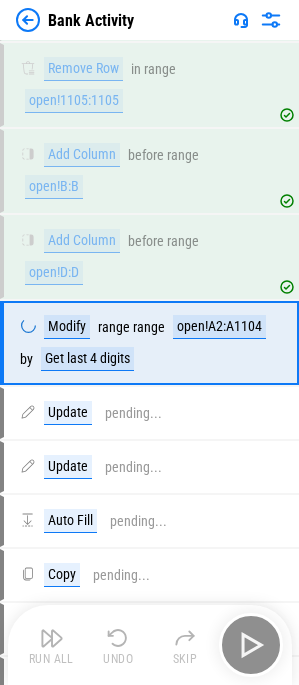 click on "Run All Undo Skip" at bounding box center [152, 645] 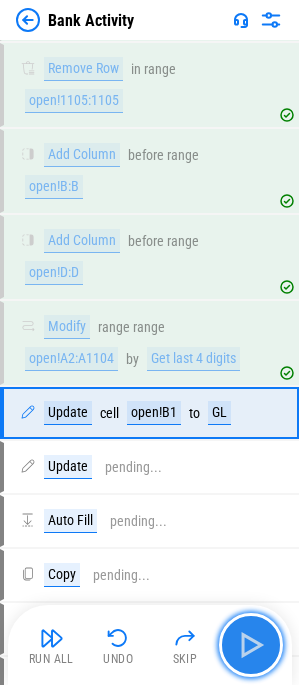 click at bounding box center [251, 645] 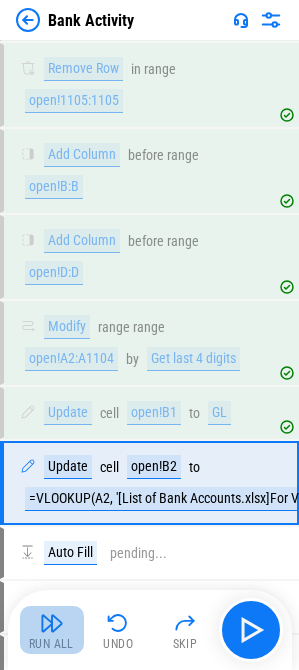 click at bounding box center [52, 623] 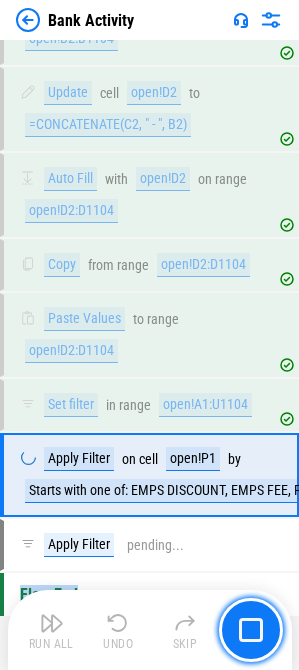 scroll, scrollTop: 1371, scrollLeft: 0, axis: vertical 